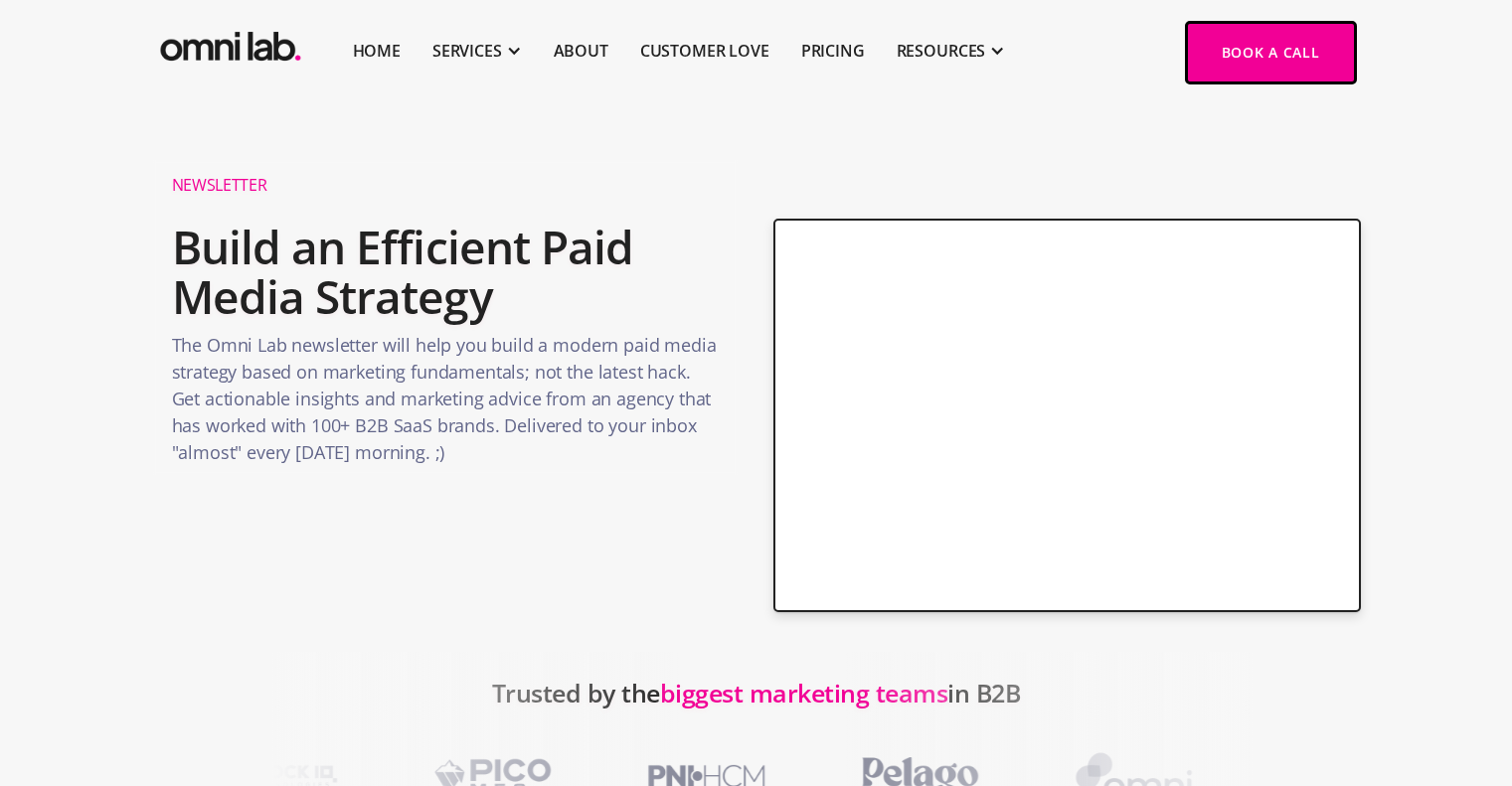 scroll, scrollTop: 0, scrollLeft: 0, axis: both 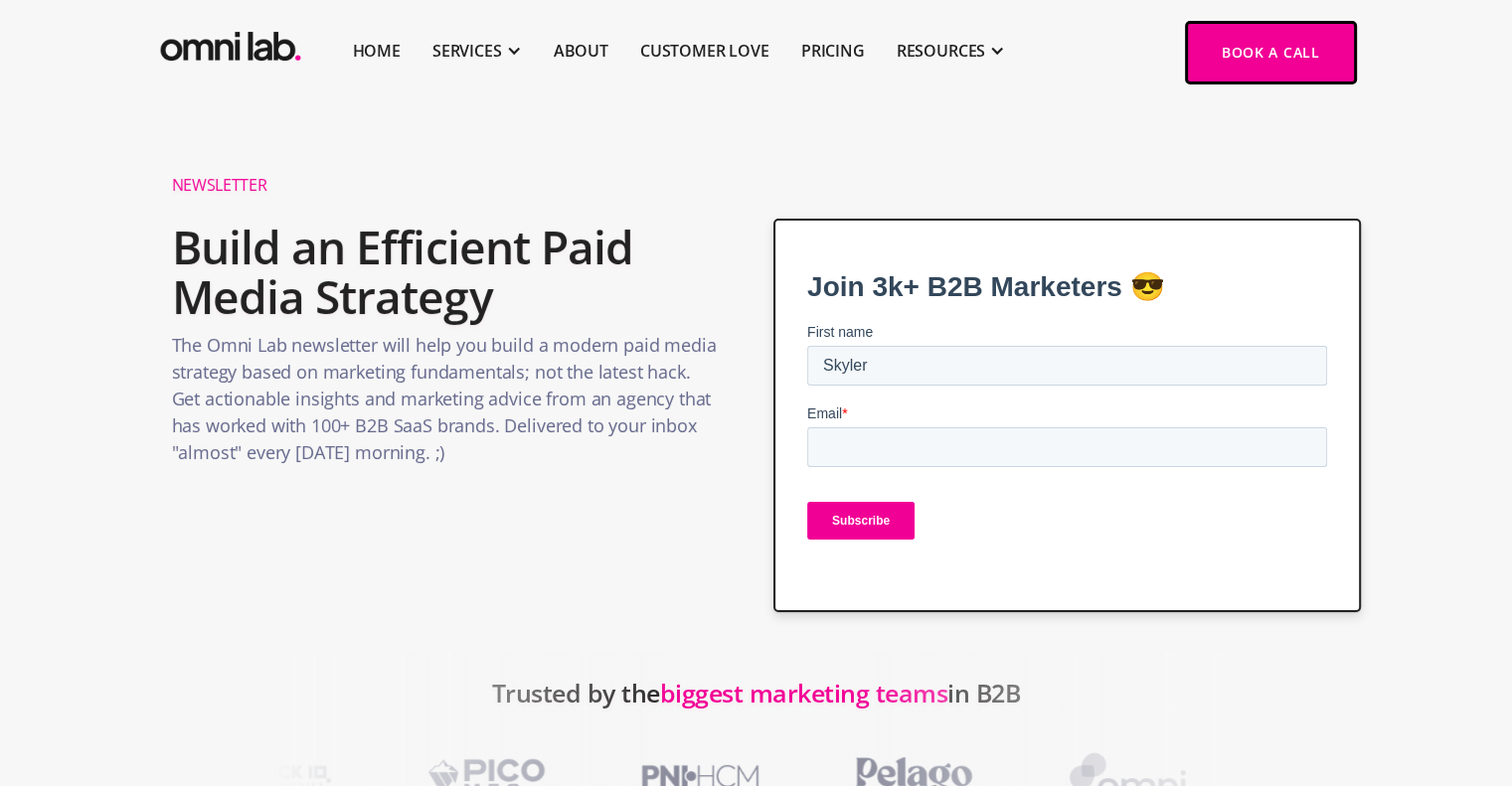type on "[EMAIL_ADDRESS][DOMAIN_NAME]" 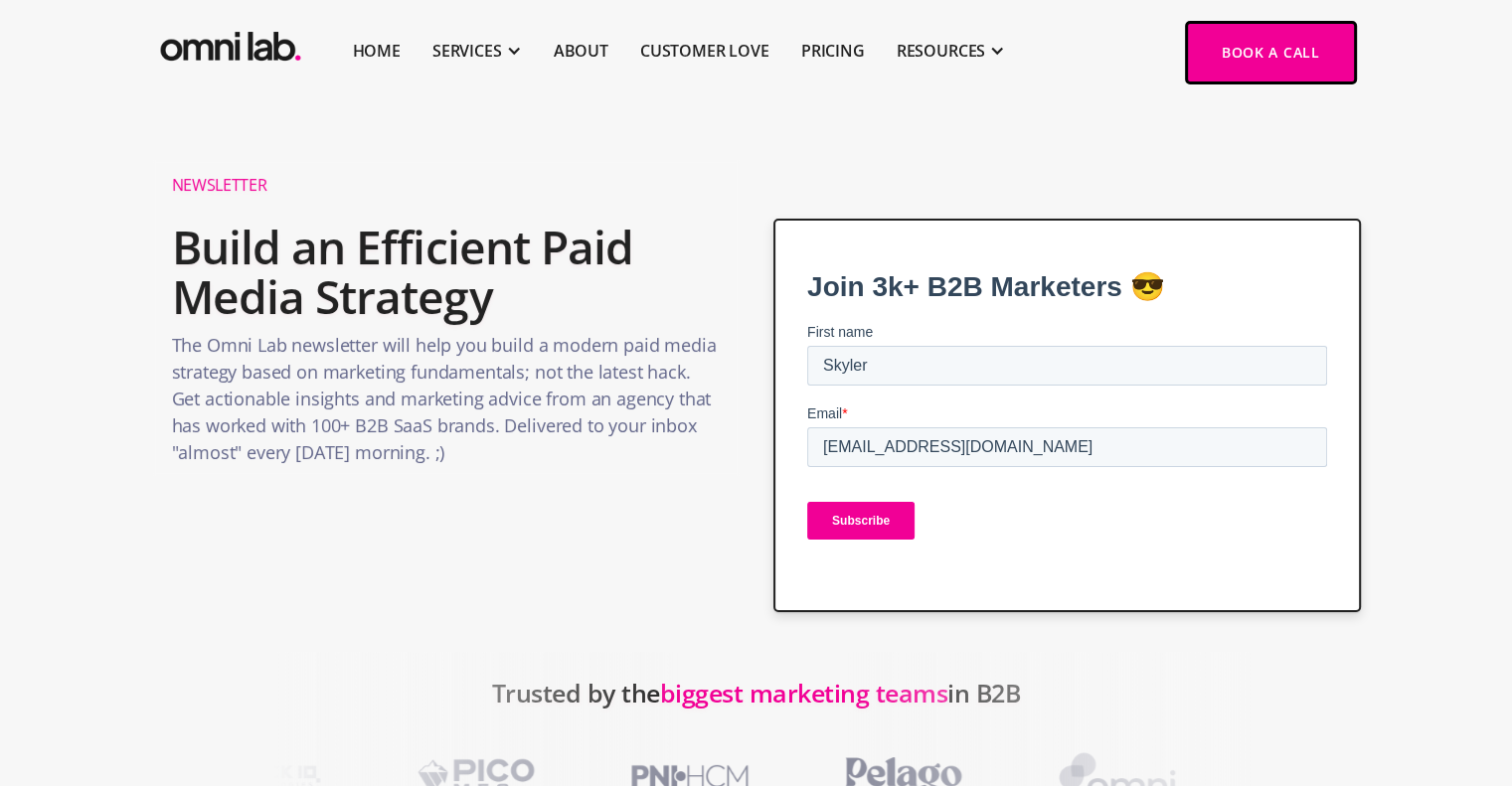 click on "Subscribe" at bounding box center [861, 521] 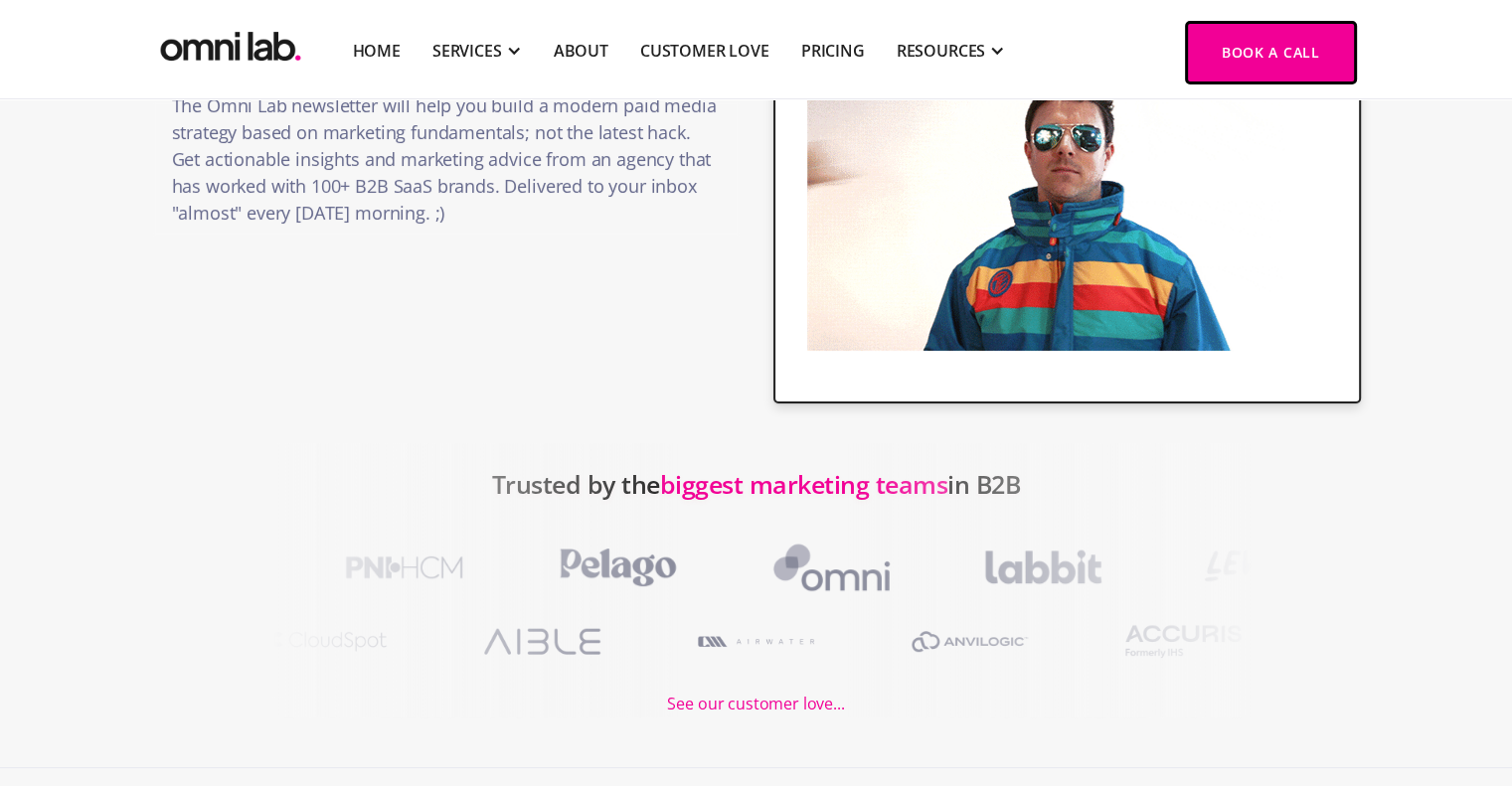 scroll, scrollTop: 0, scrollLeft: 0, axis: both 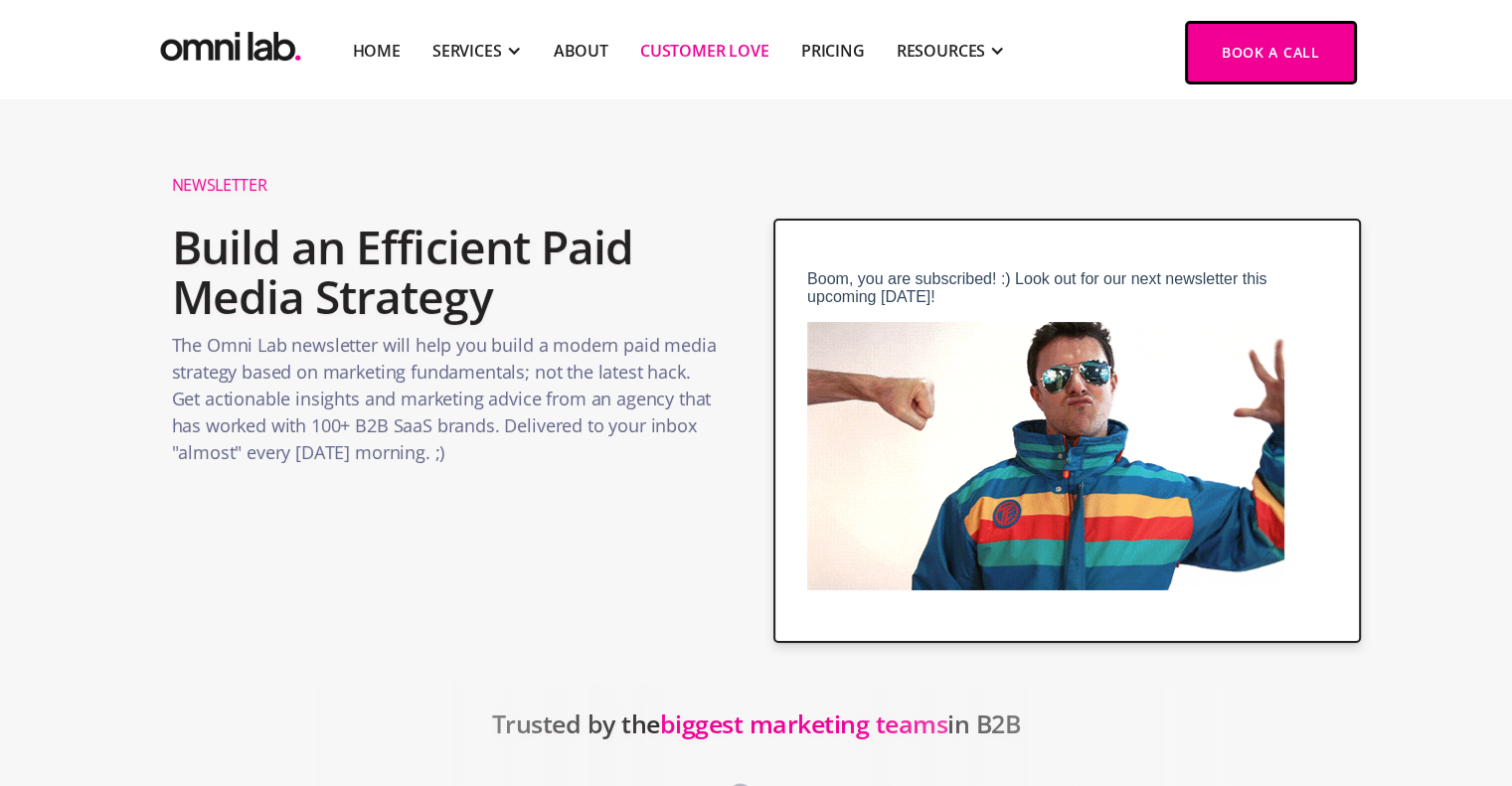 click on "Customer Love" at bounding box center (705, 51) 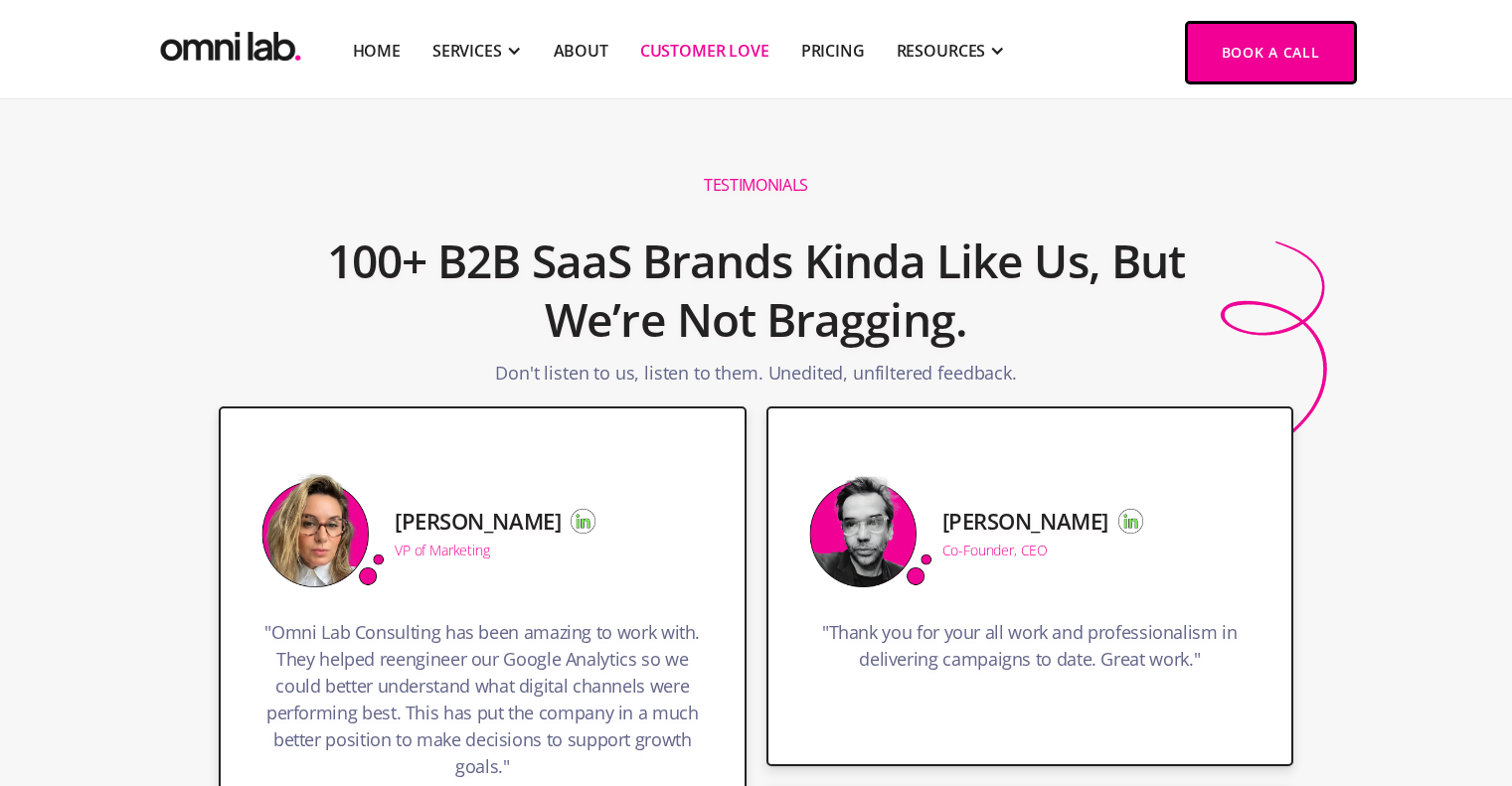scroll, scrollTop: 261, scrollLeft: 0, axis: vertical 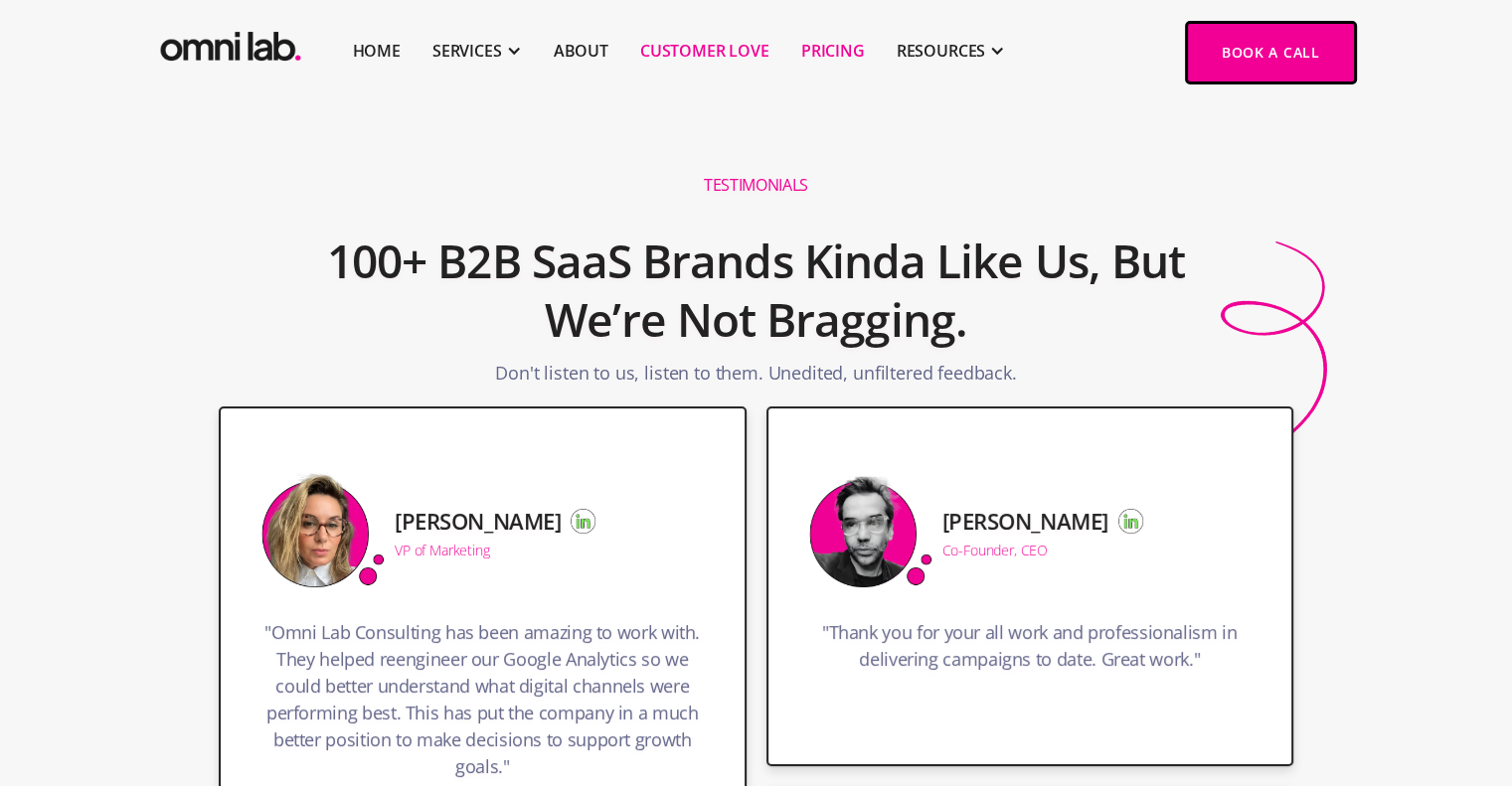 click on "Pricing" at bounding box center (833, 51) 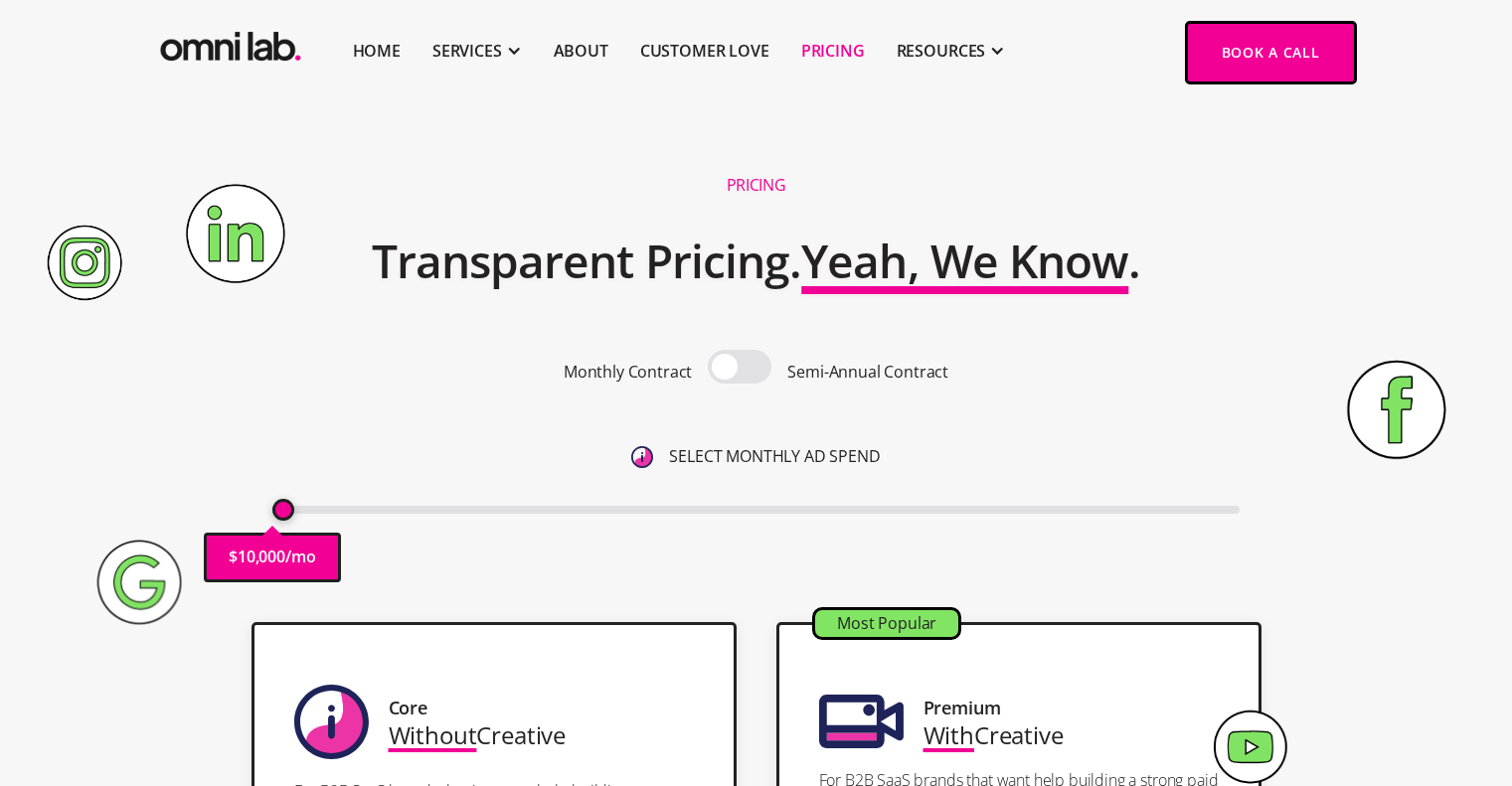 scroll, scrollTop: 0, scrollLeft: 0, axis: both 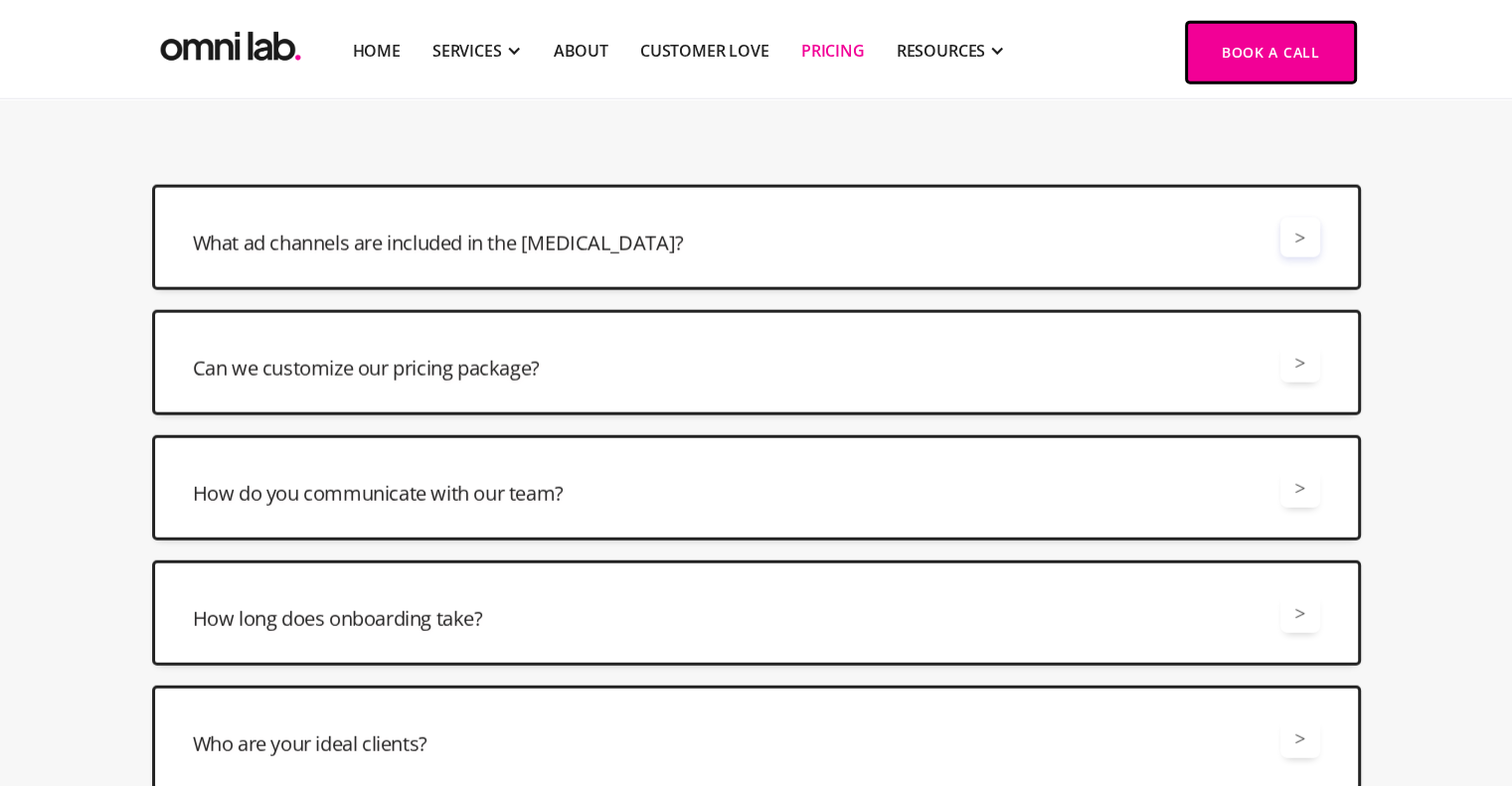click on ">" at bounding box center [1299, 237] 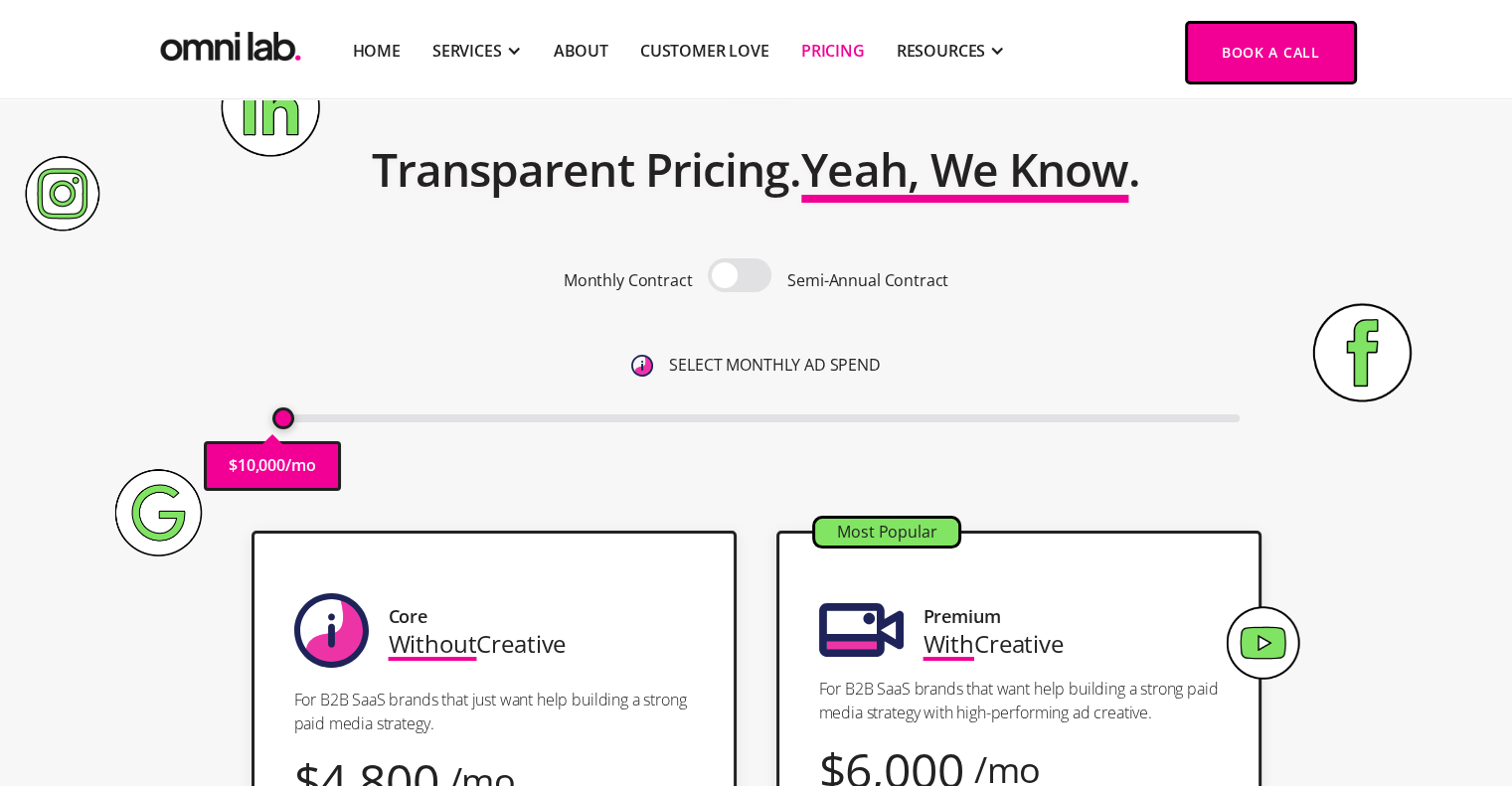 scroll, scrollTop: 0, scrollLeft: 0, axis: both 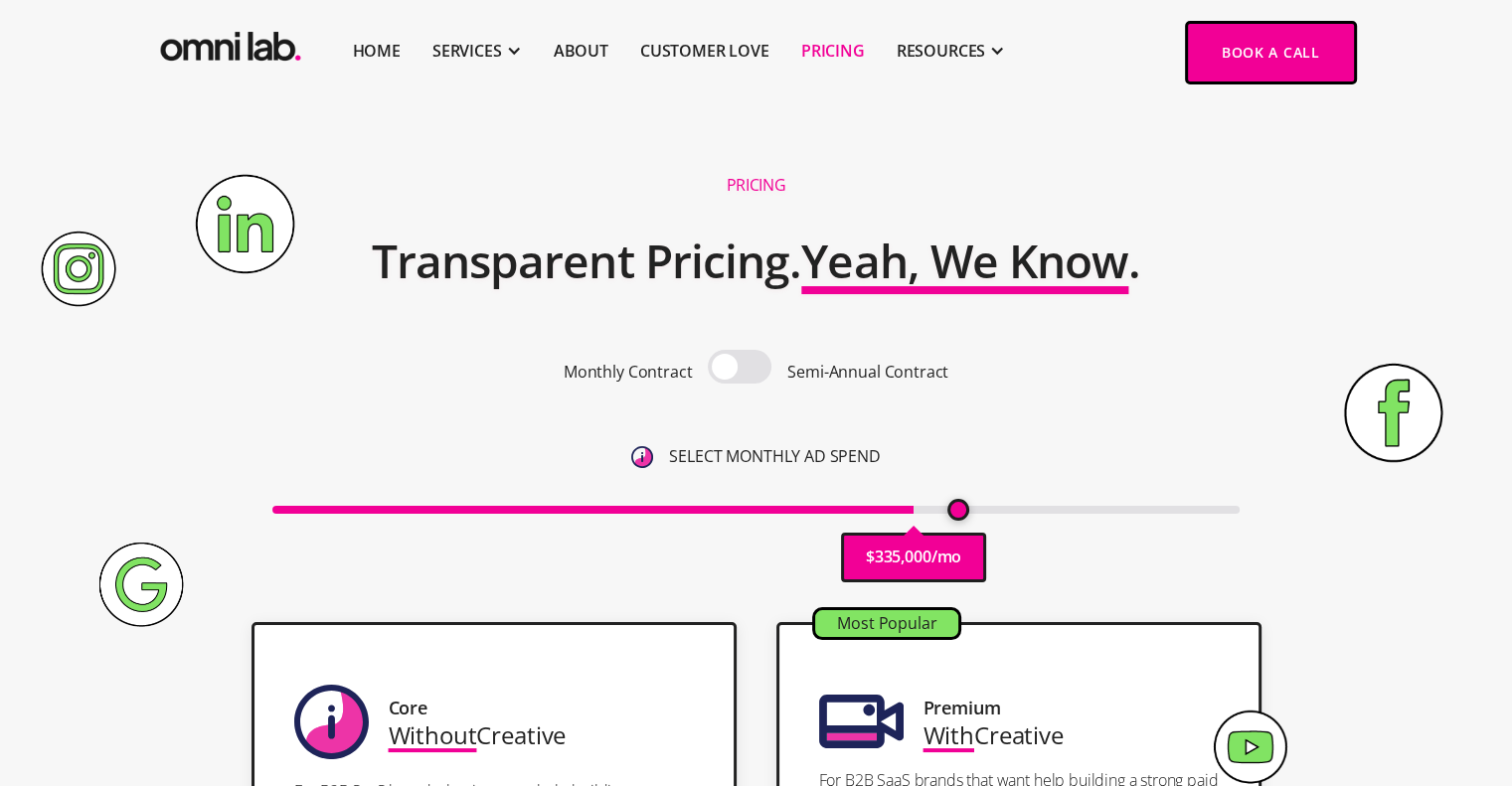 drag, startPoint x: 277, startPoint y: 505, endPoint x: 958, endPoint y: 513, distance: 681.047 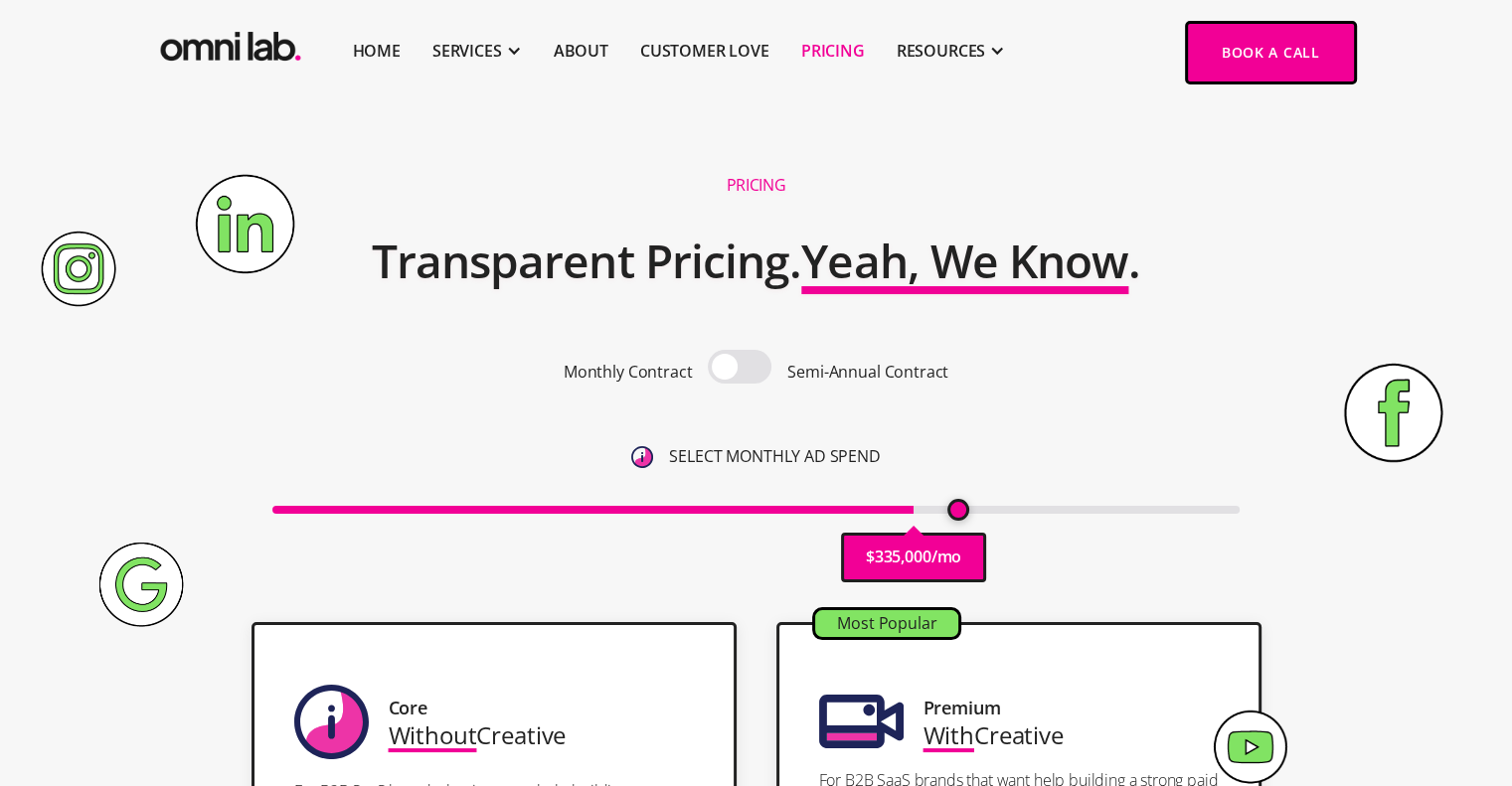 click at bounding box center [756, 510] 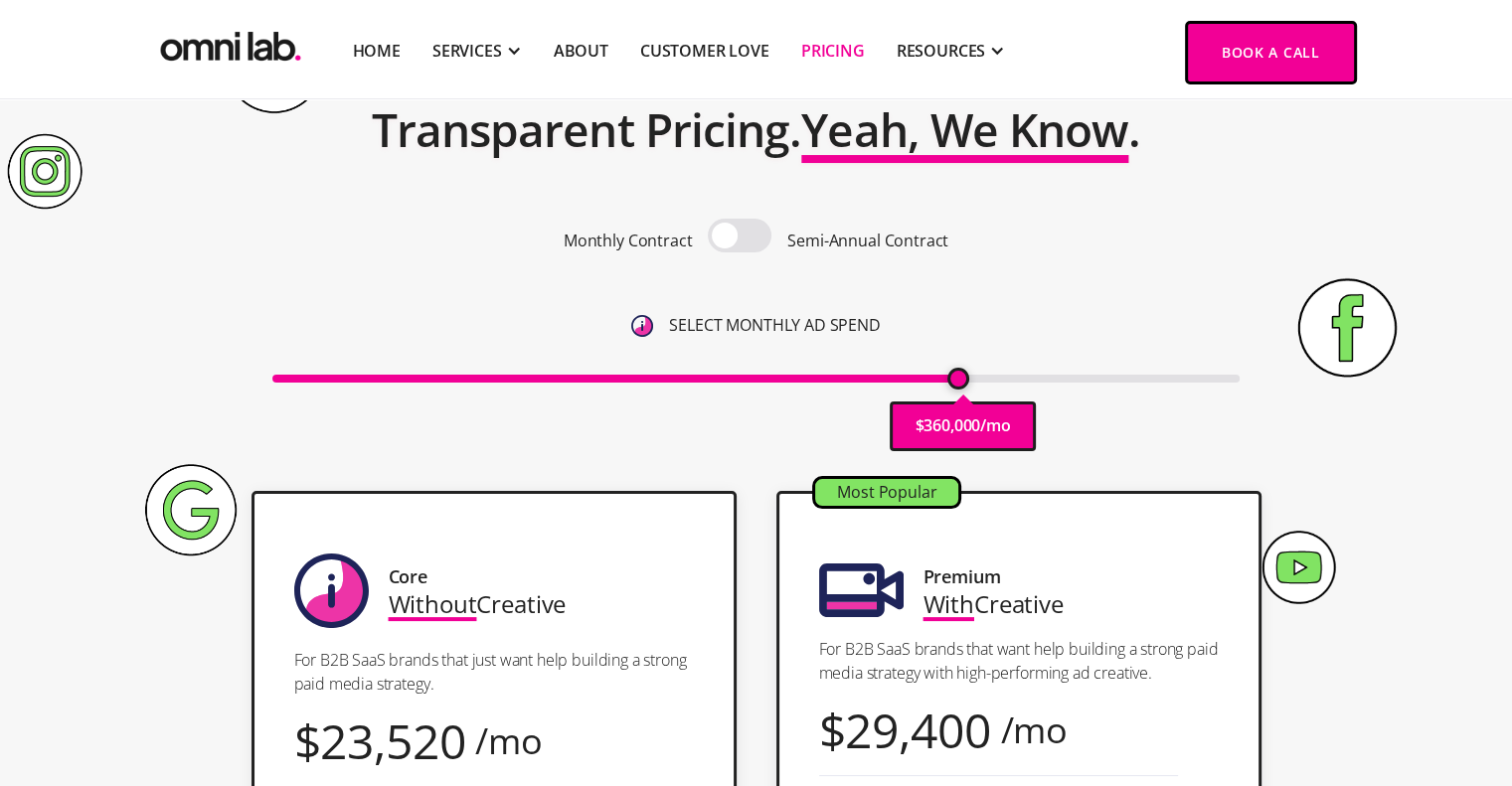 scroll, scrollTop: 131, scrollLeft: 0, axis: vertical 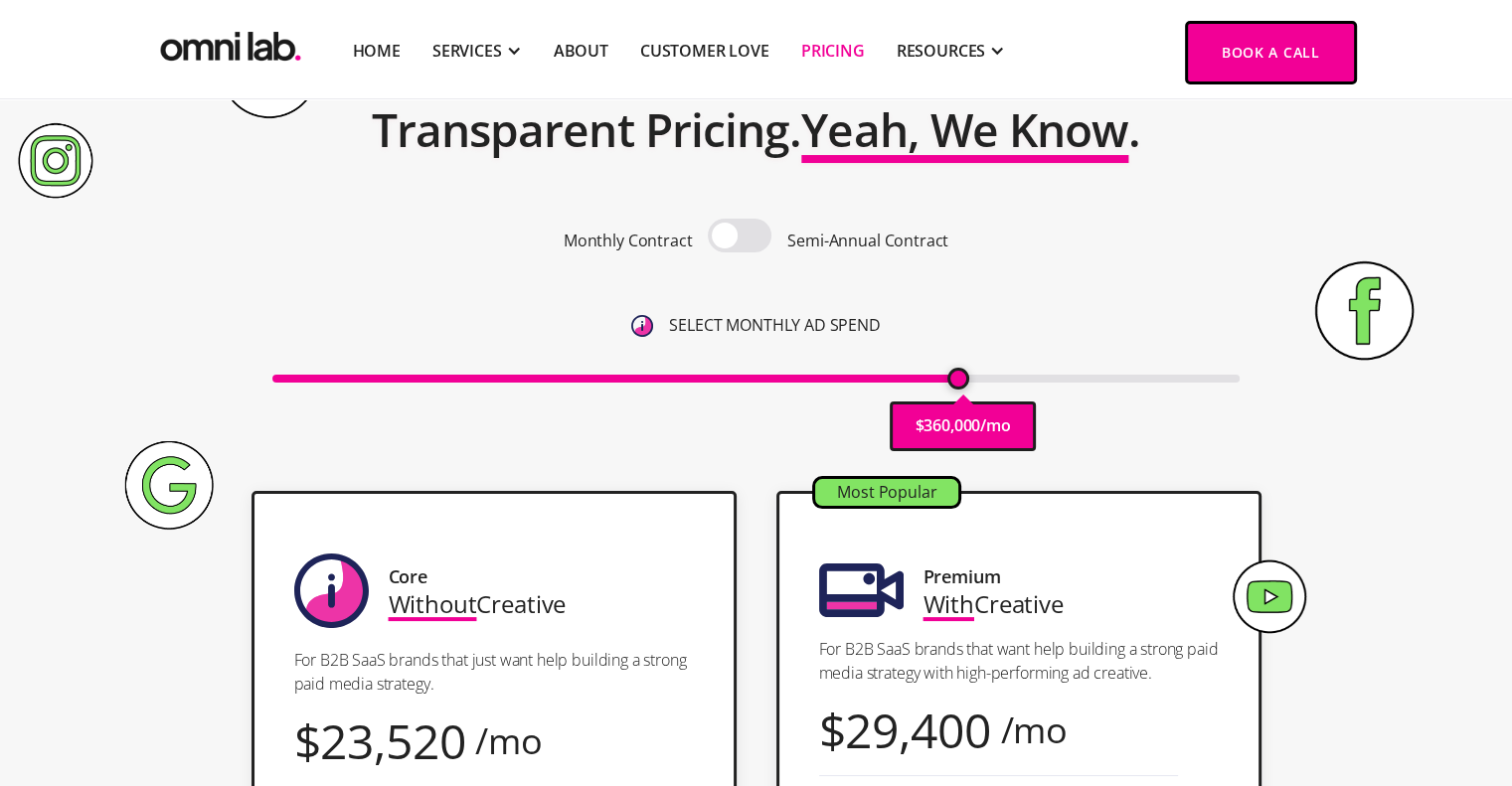 drag, startPoint x: 954, startPoint y: 378, endPoint x: 803, endPoint y: 384, distance: 151.11916 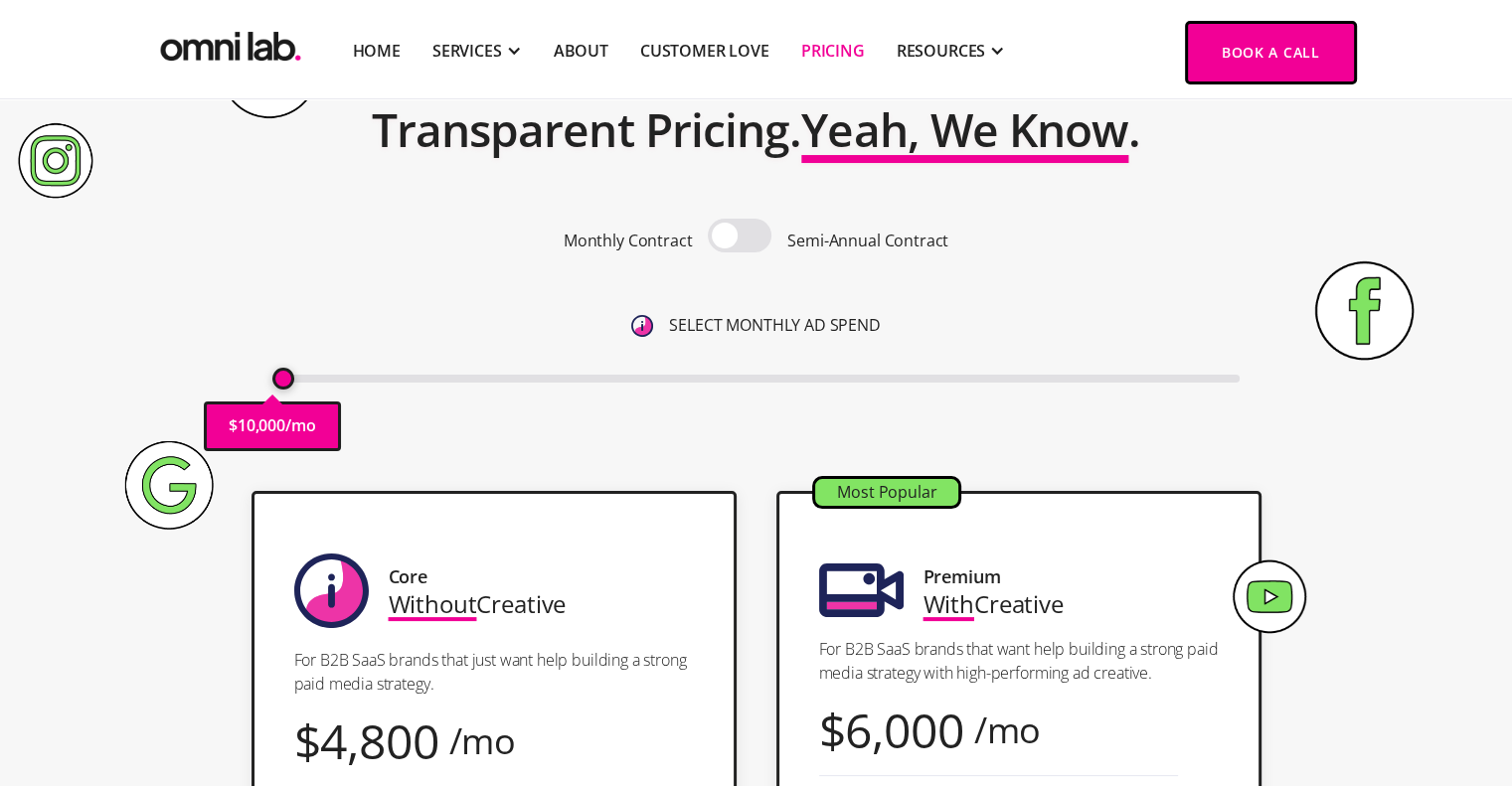 drag, startPoint x: 958, startPoint y: 380, endPoint x: 156, endPoint y: 470, distance: 807.0341 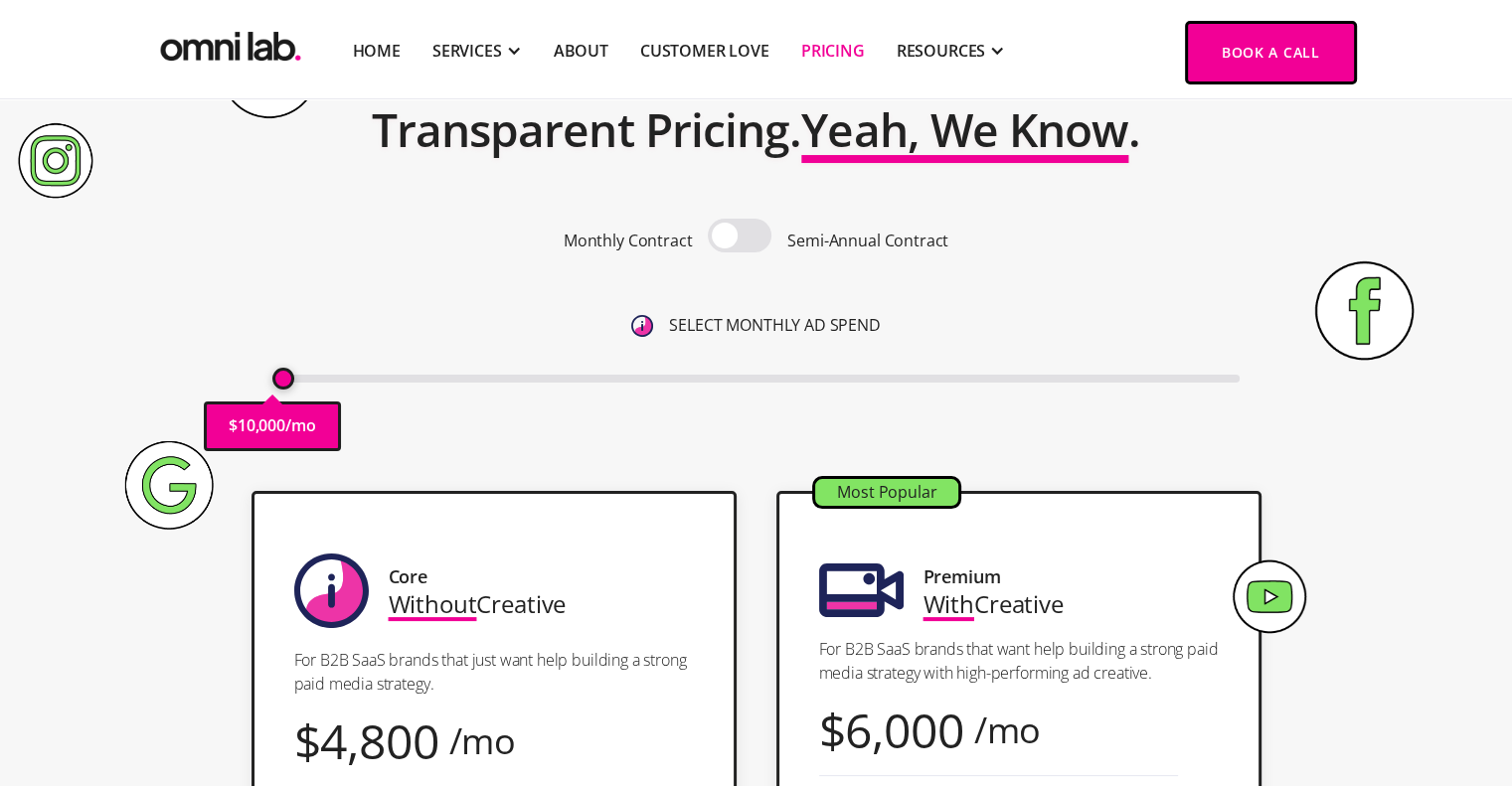 type on "10000" 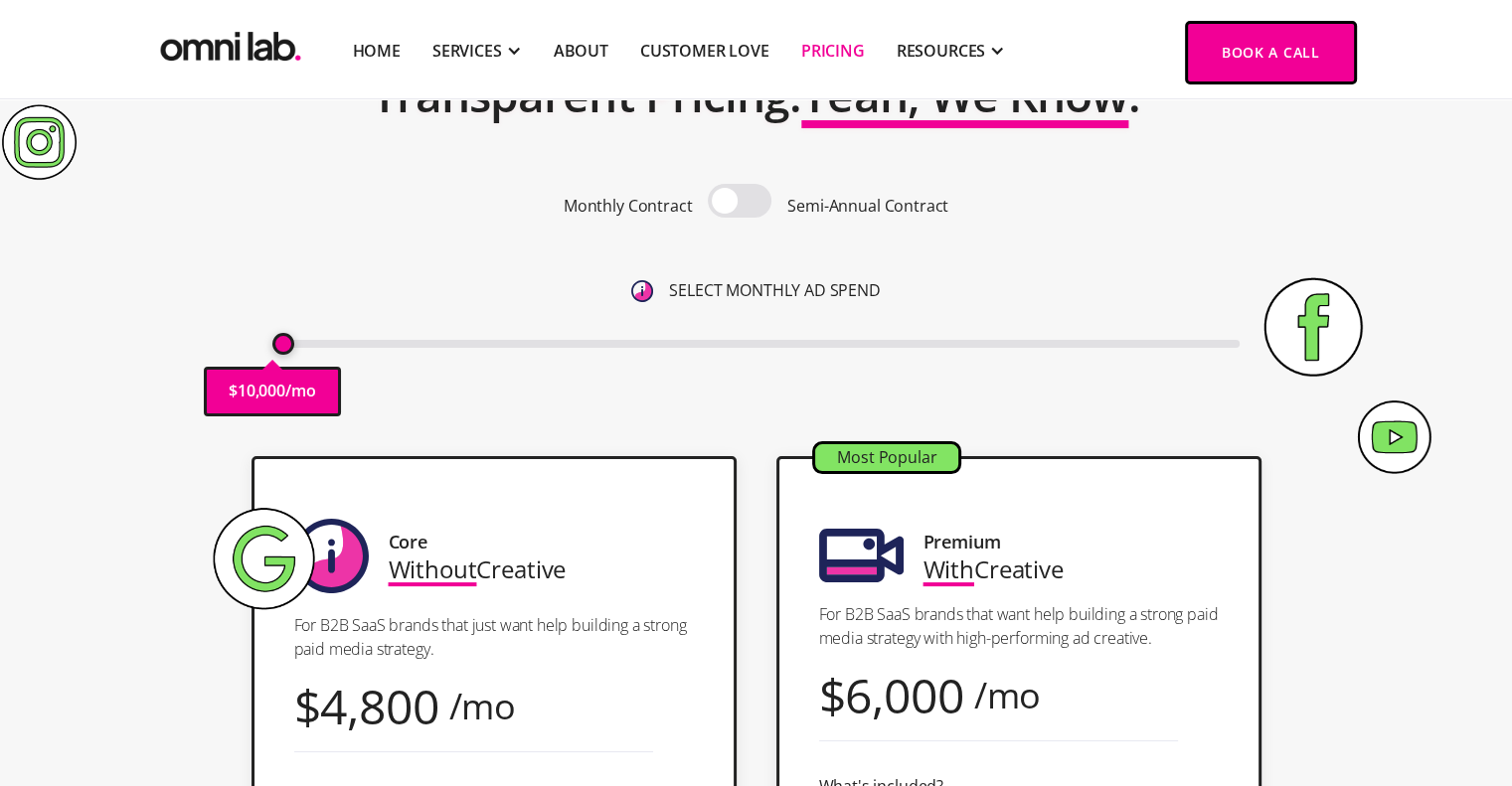 scroll, scrollTop: 0, scrollLeft: 0, axis: both 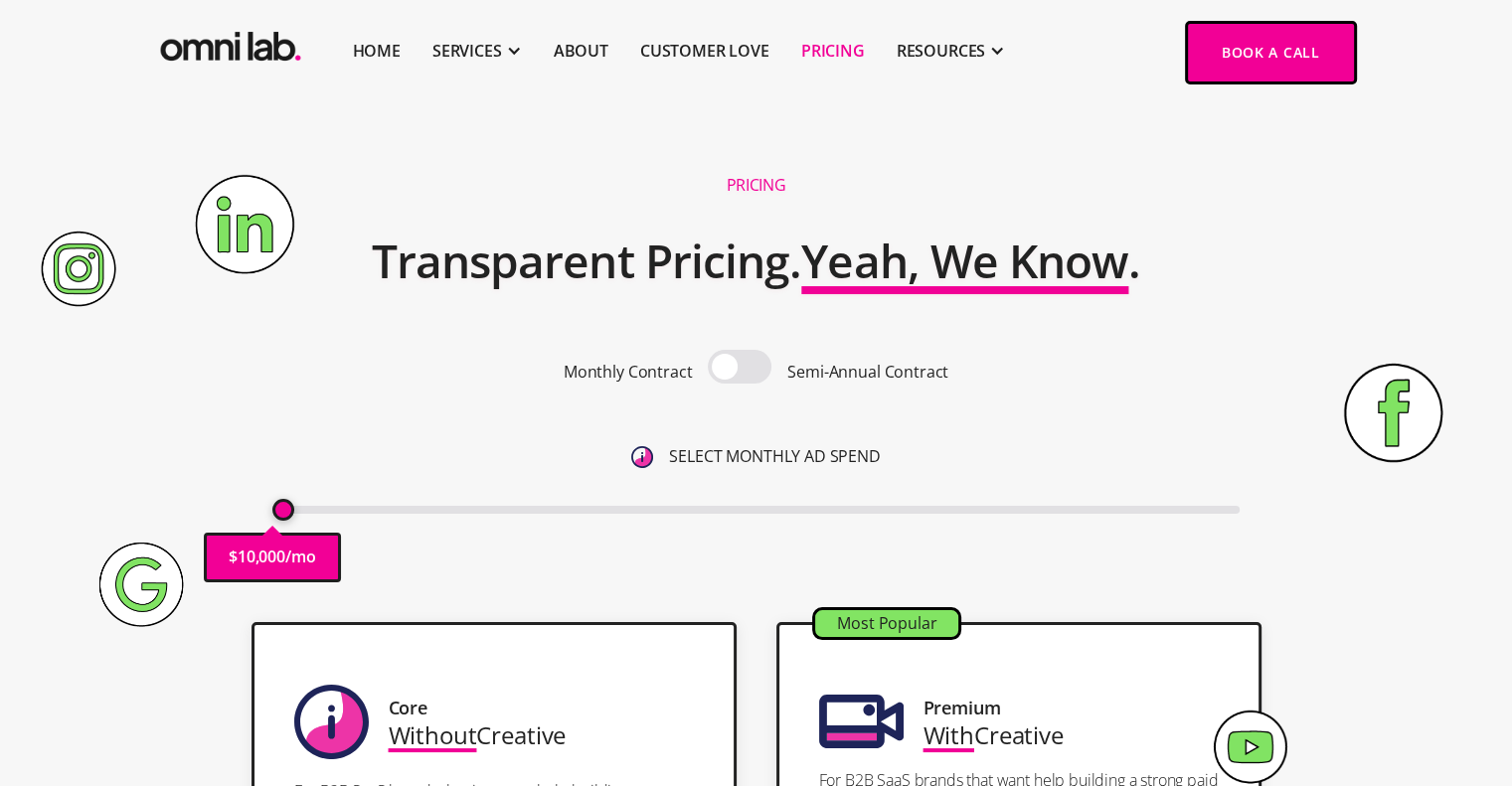 click at bounding box center [740, 367] 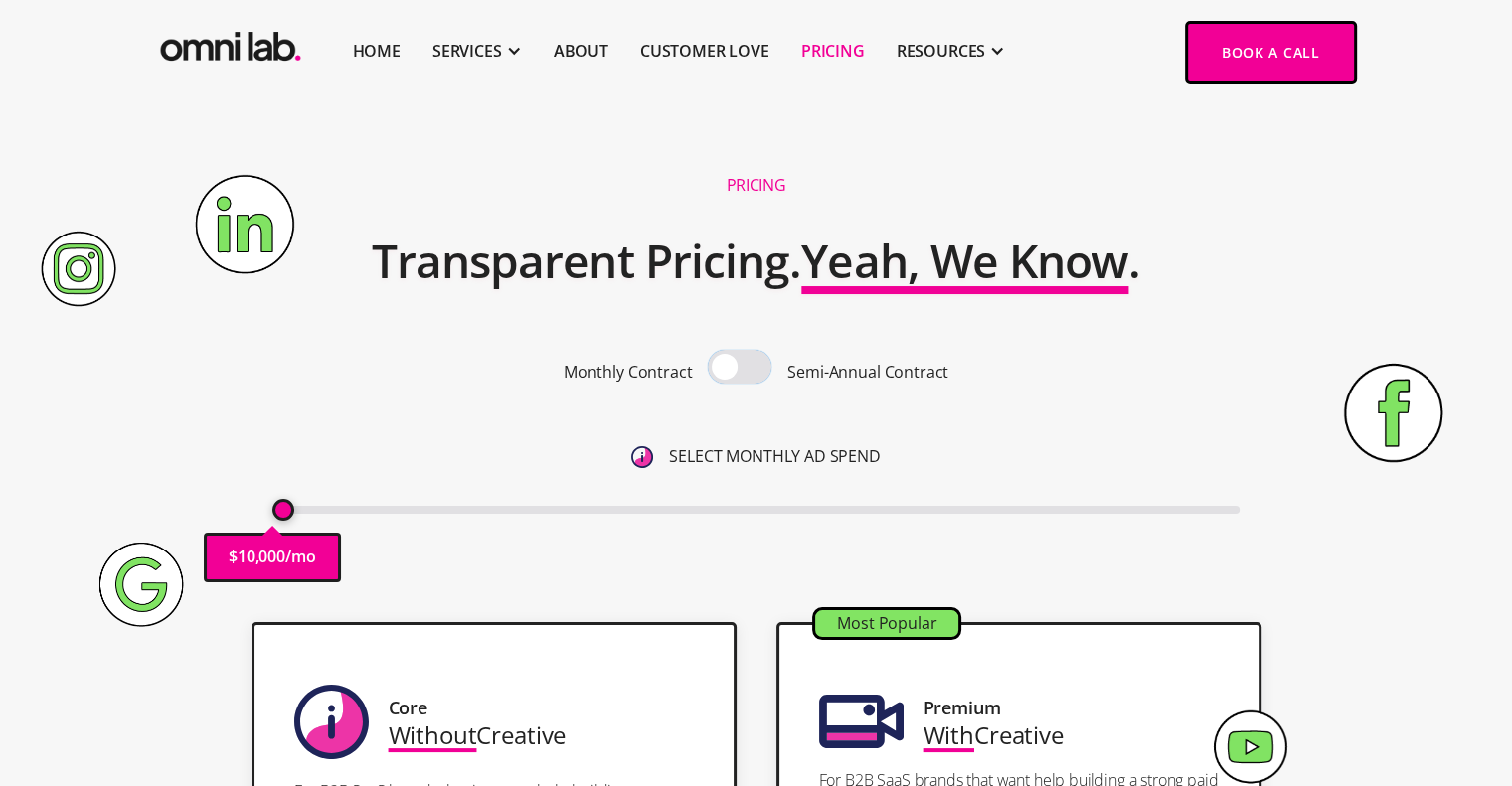 click at bounding box center [740, 369] 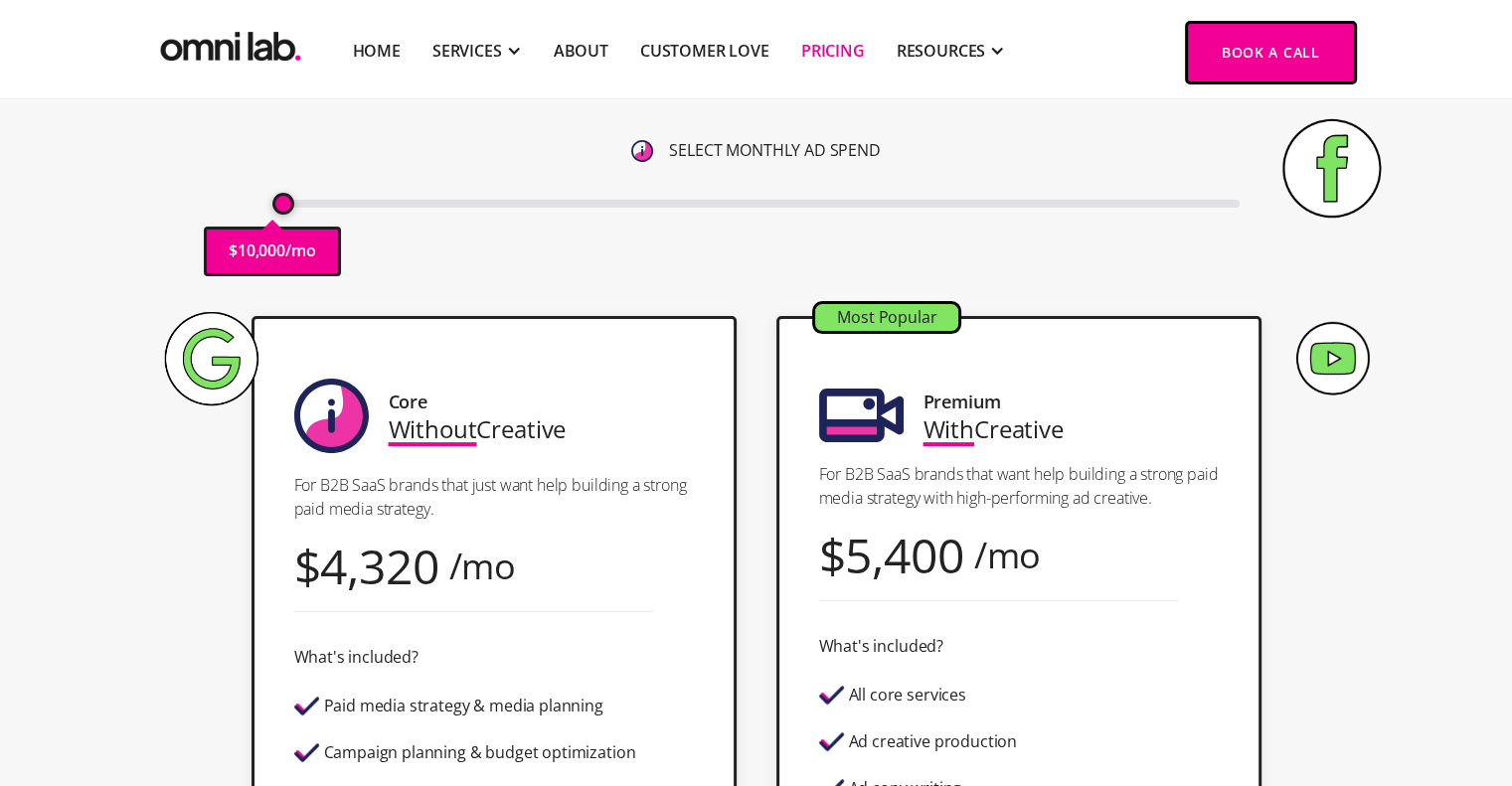 scroll, scrollTop: 0, scrollLeft: 0, axis: both 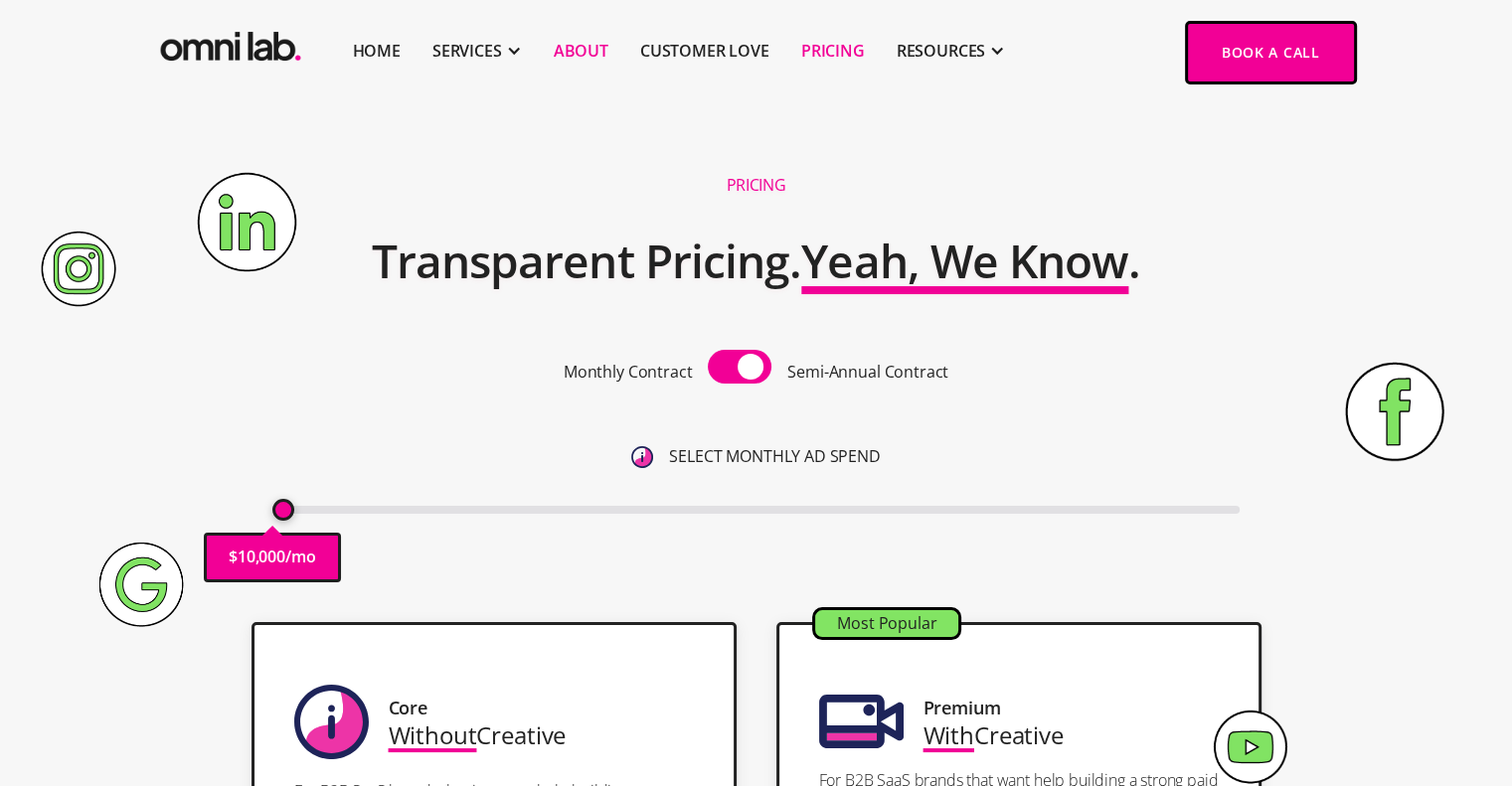 click on "About" at bounding box center (581, 51) 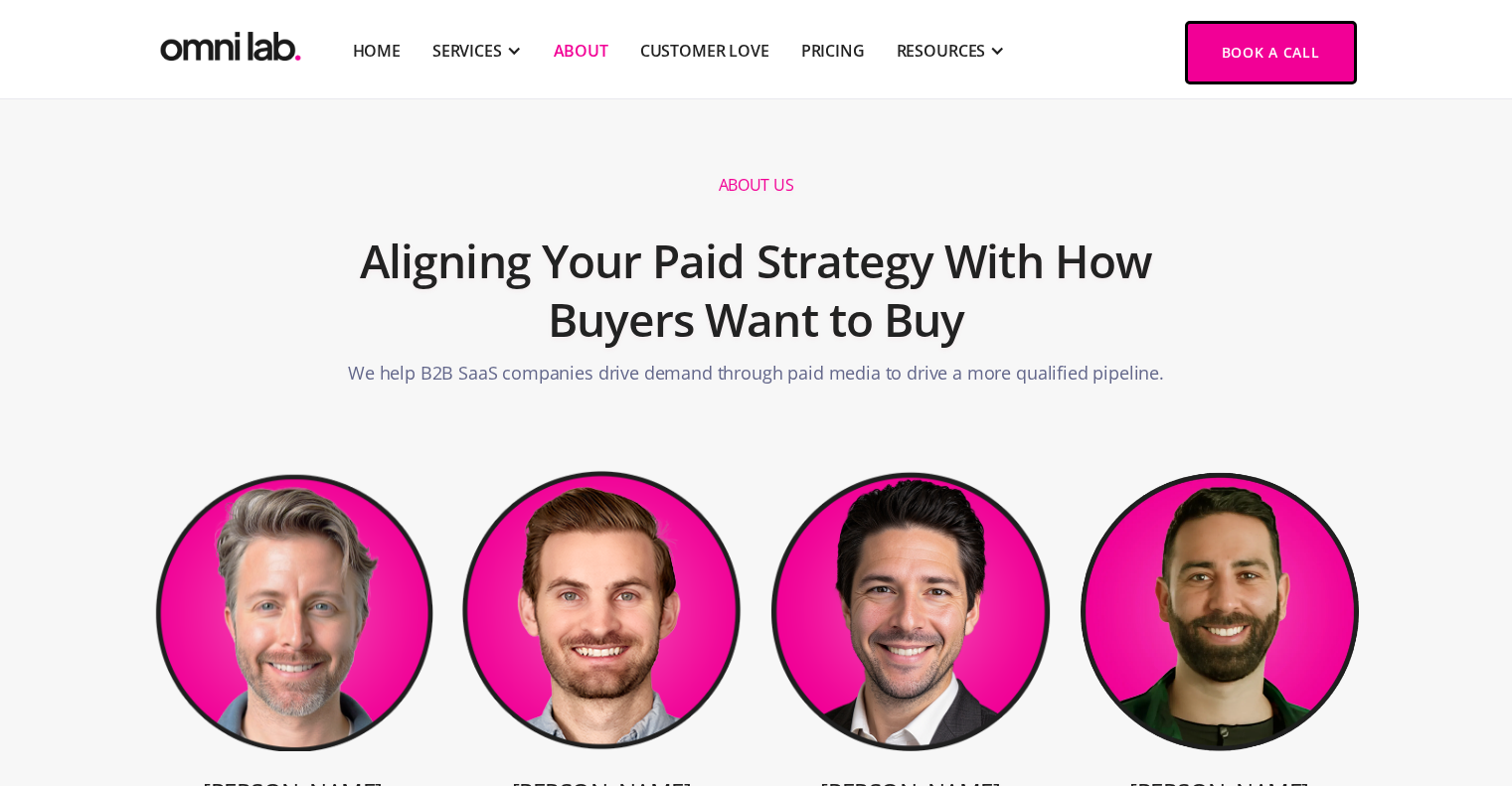 scroll, scrollTop: 425, scrollLeft: 0, axis: vertical 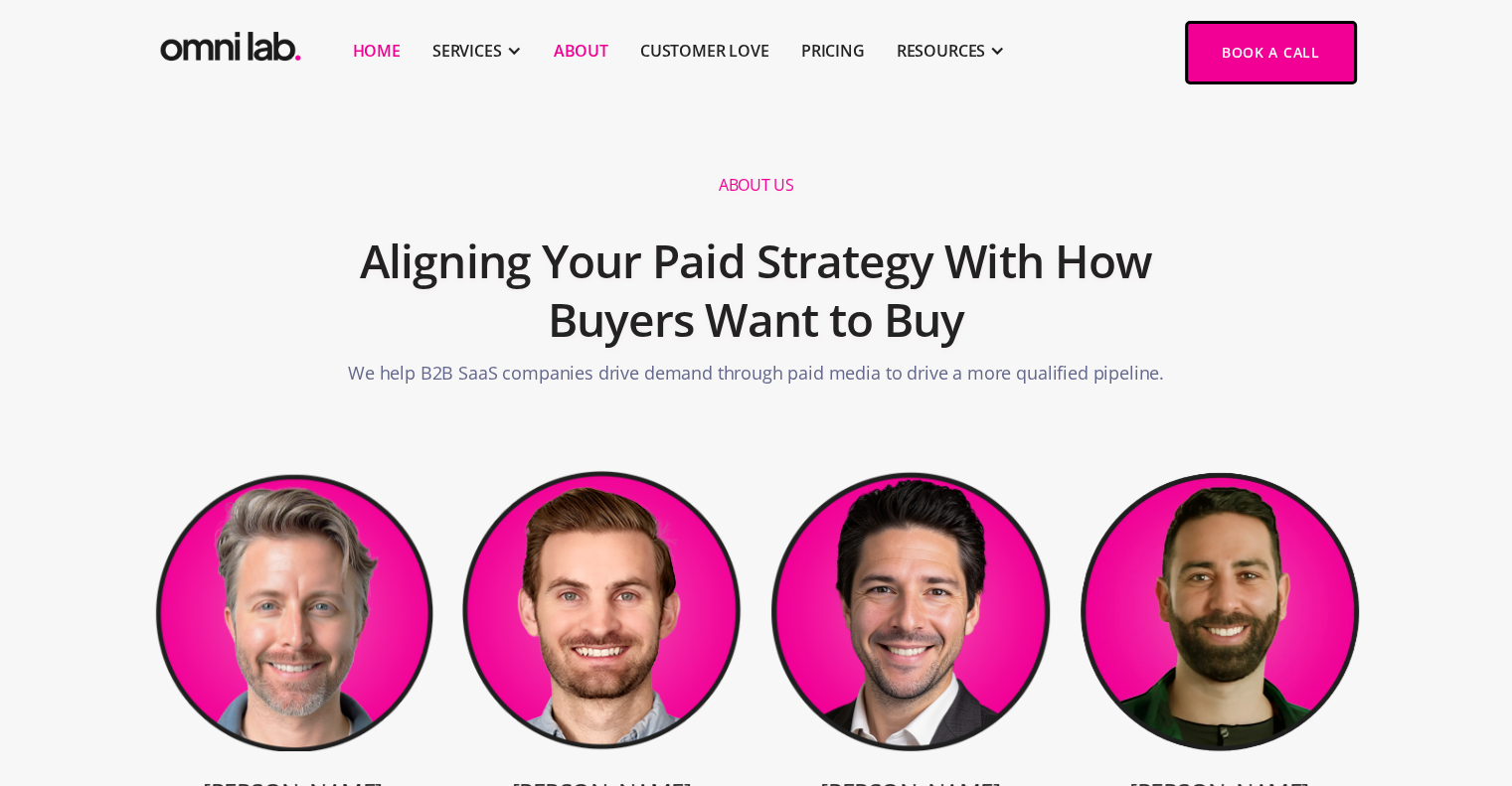 click on "Home" at bounding box center [377, 51] 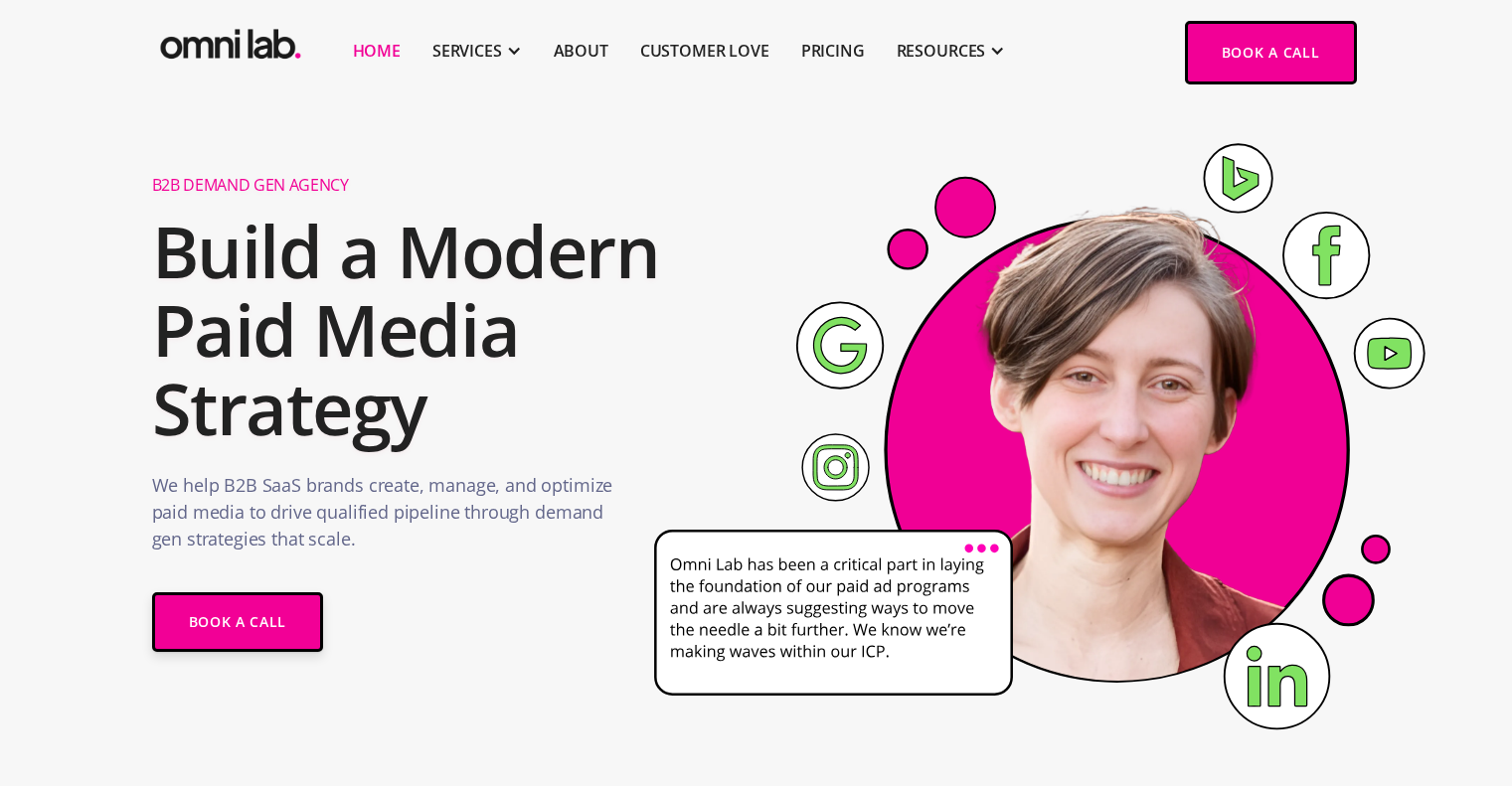 scroll, scrollTop: 0, scrollLeft: 0, axis: both 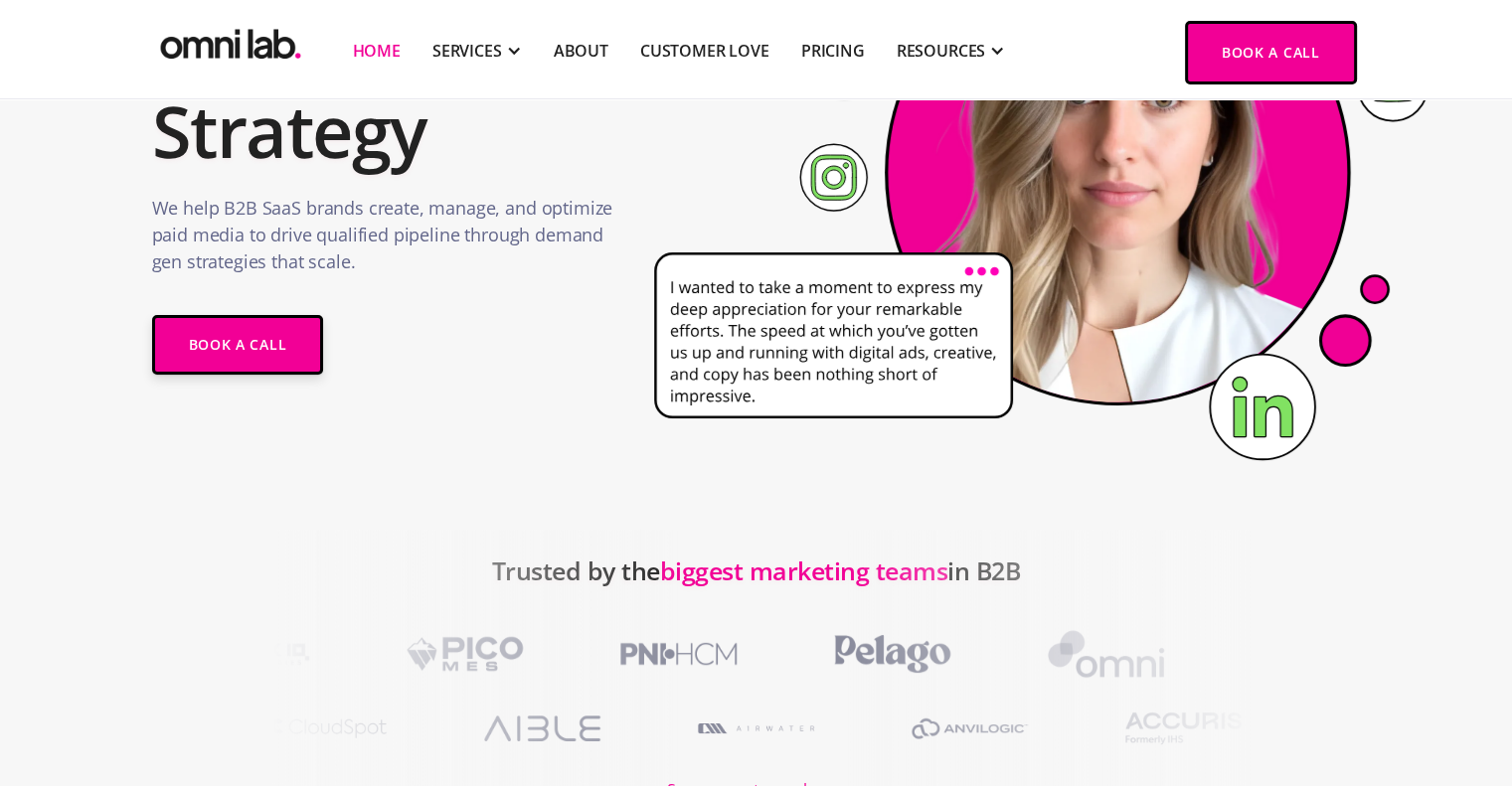 click on "B2B Demand Gen Agency Build a Modern Paid Media Strategy We help B2B SaaS brands create, manage, and optimize paid media to drive qualified pipeline through demand gen strategies that scale. Book a Call "Omni Lab is on fire, our opportunities are up 50% and demos are up 86% after the first few months of working together" [PERSON_NAME] - CMO @ Shipwell" at bounding box center (756, 176) 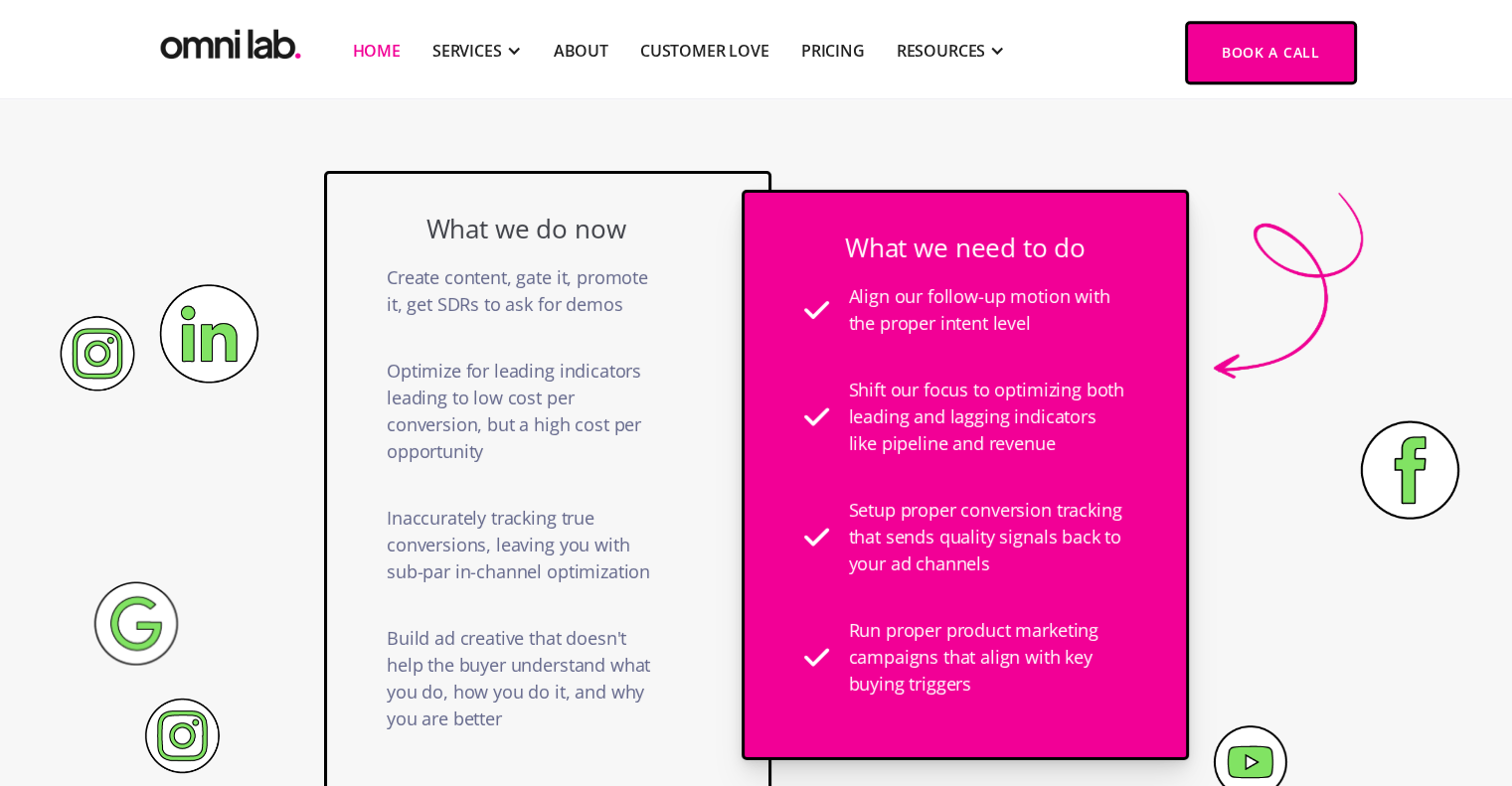 scroll, scrollTop: 1320, scrollLeft: 0, axis: vertical 